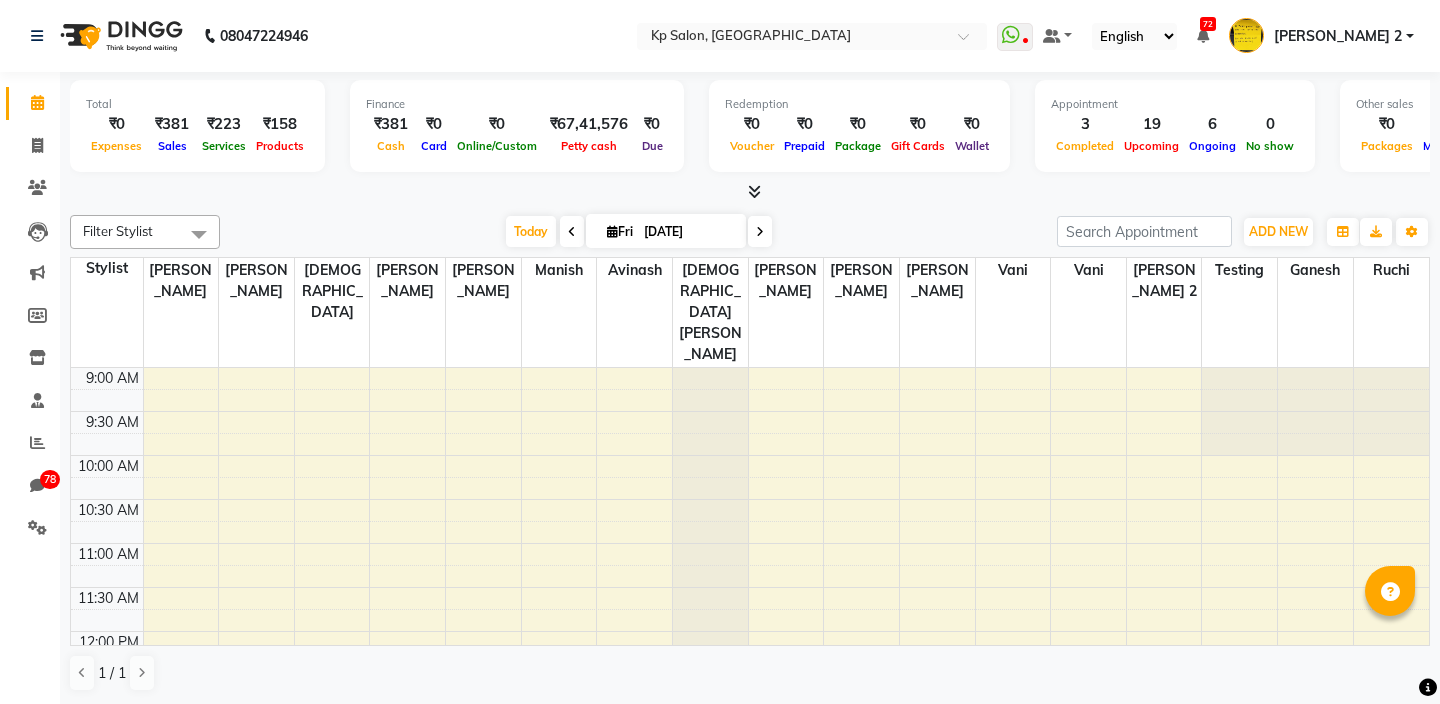 select on "en" 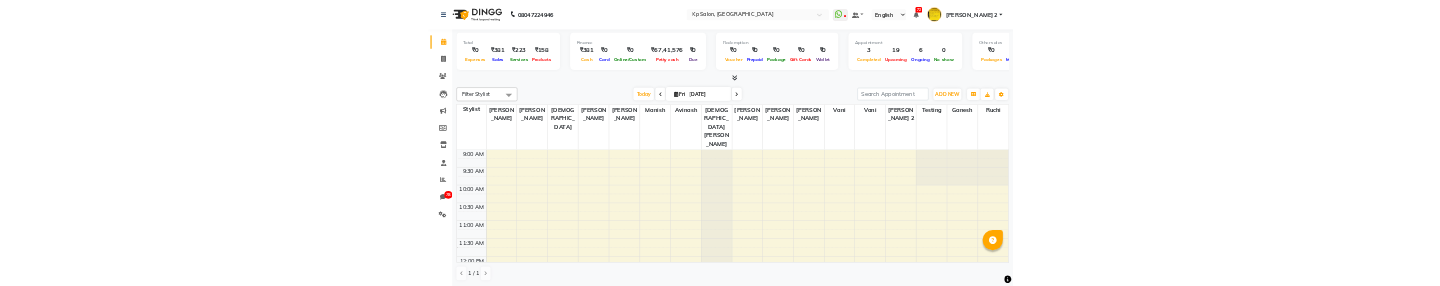scroll, scrollTop: 0, scrollLeft: 0, axis: both 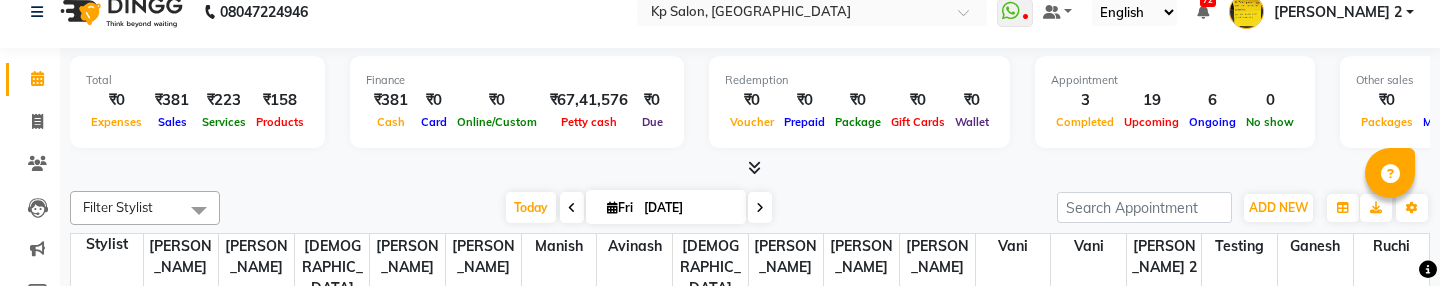 click at bounding box center (760, 207) 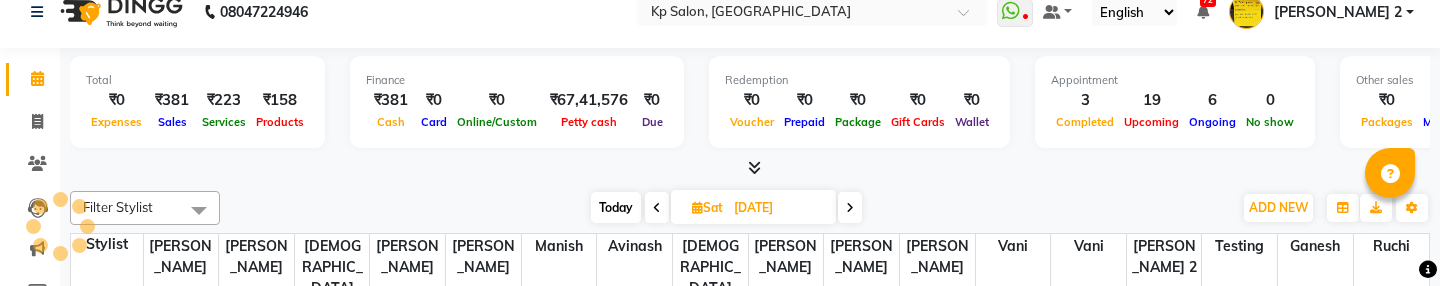 scroll, scrollTop: 1585, scrollLeft: 0, axis: vertical 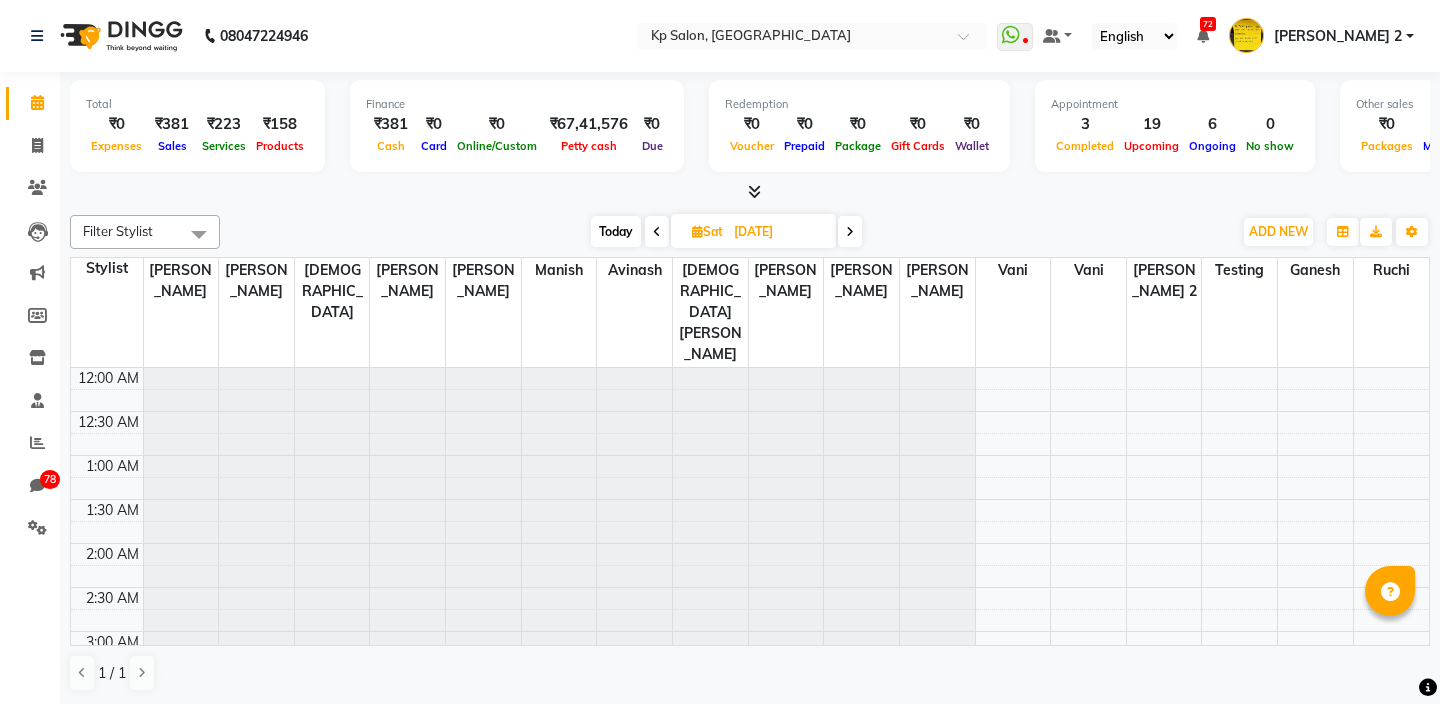 click on "12:00 AM 12:30 AM 1:00 AM 1:30 AM 2:00 AM 2:30 AM 3:00 AM 3:30 AM 4:00 AM 4:30 AM 5:00 AM 5:30 AM 6:00 AM 6:30 AM 7:00 AM 7:30 AM 8:00 AM 8:30 AM 9:00 AM 9:30 AM 10:00 AM 10:30 AM 11:00 AM 11:30 AM 12:00 PM 12:30 PM 1:00 PM 1:30 PM 2:00 PM 2:30 PM 3:00 PM 3:30 PM 4:00 PM 4:30 PM 5:00 PM 5:30 PM 6:00 PM 6:30 PM 7:00 PM 7:30 PM 8:00 PM 8:30 PM 9:00 PM 9:30 PM 10:00 PM 10:30 PM 11:00 PM 11:30 PM    Vani Samantula, 06:30 PM-06:30 PM, CDA,ABC    Vani Samantula, 07:45 PM-07:45 PM, Glovite by Cheryl's L'Oreal,Consultation,spa testing,BC    Shivam Gothi, 09:15 AM-09:45 AM, Hair cut Men (Stylist),30 min service    Avinash, 12:15 PM-02:18 PM, Beard colour and mustouch colours ( Men)    Mona Darling, 06:10 PM-06:40 PM, 30 min service    Mona Darling, 06:40 PM-07:00 PM, Beard colour and mustouch colours ( Men)" at bounding box center [750, 1423] 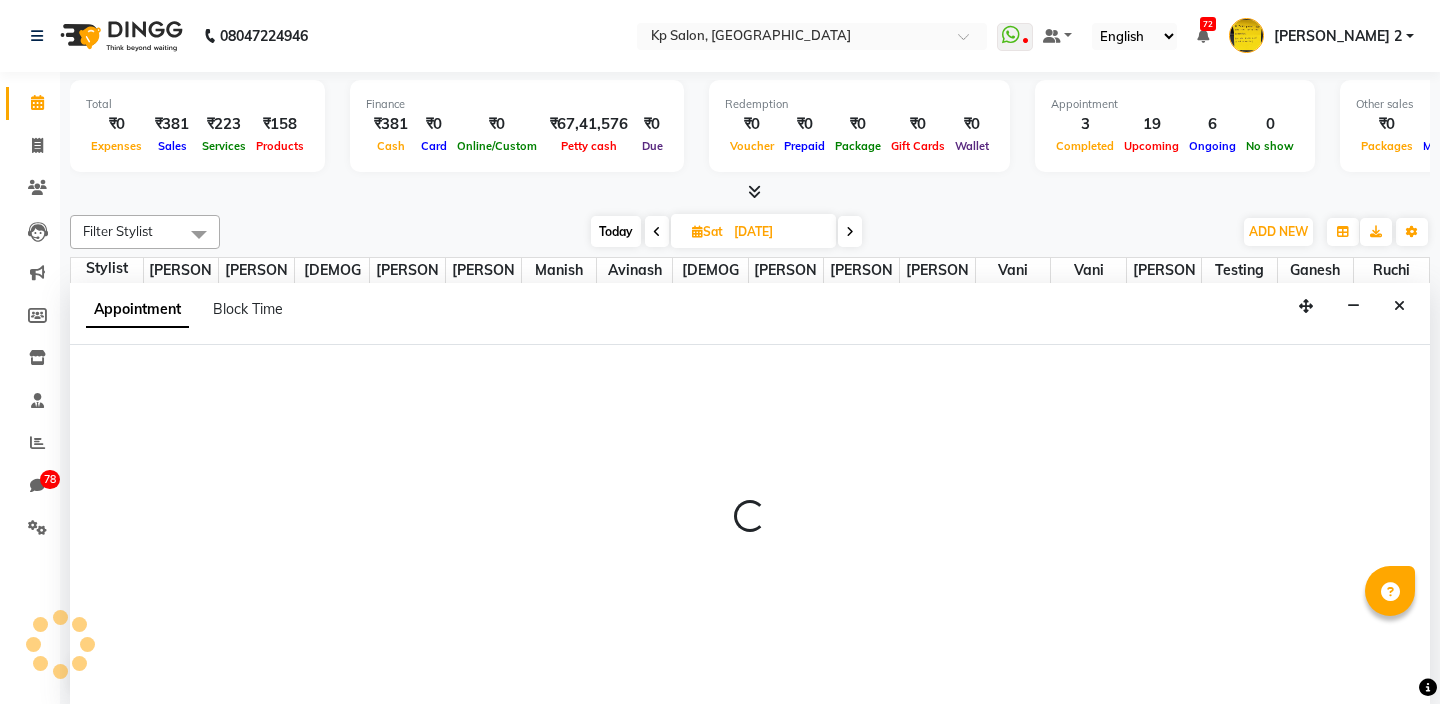 scroll, scrollTop: 1, scrollLeft: 0, axis: vertical 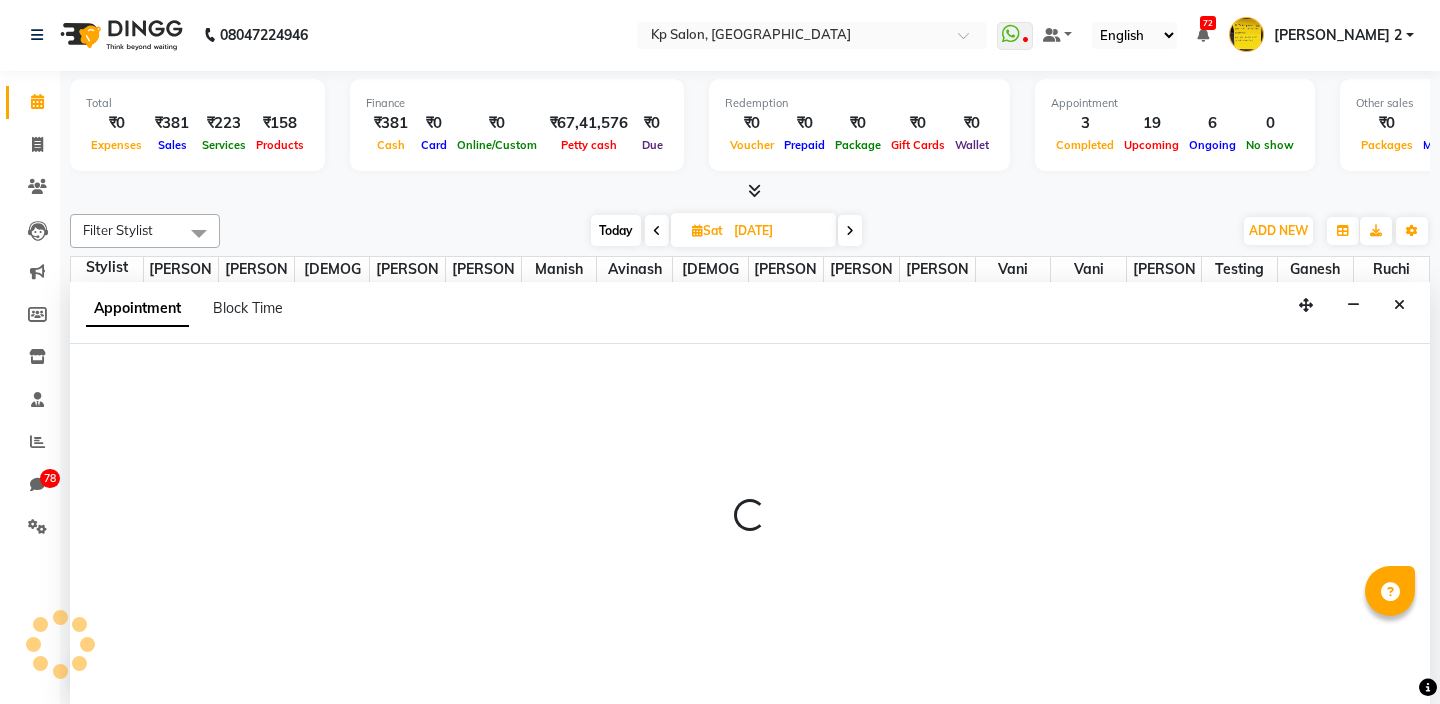 select on "1411" 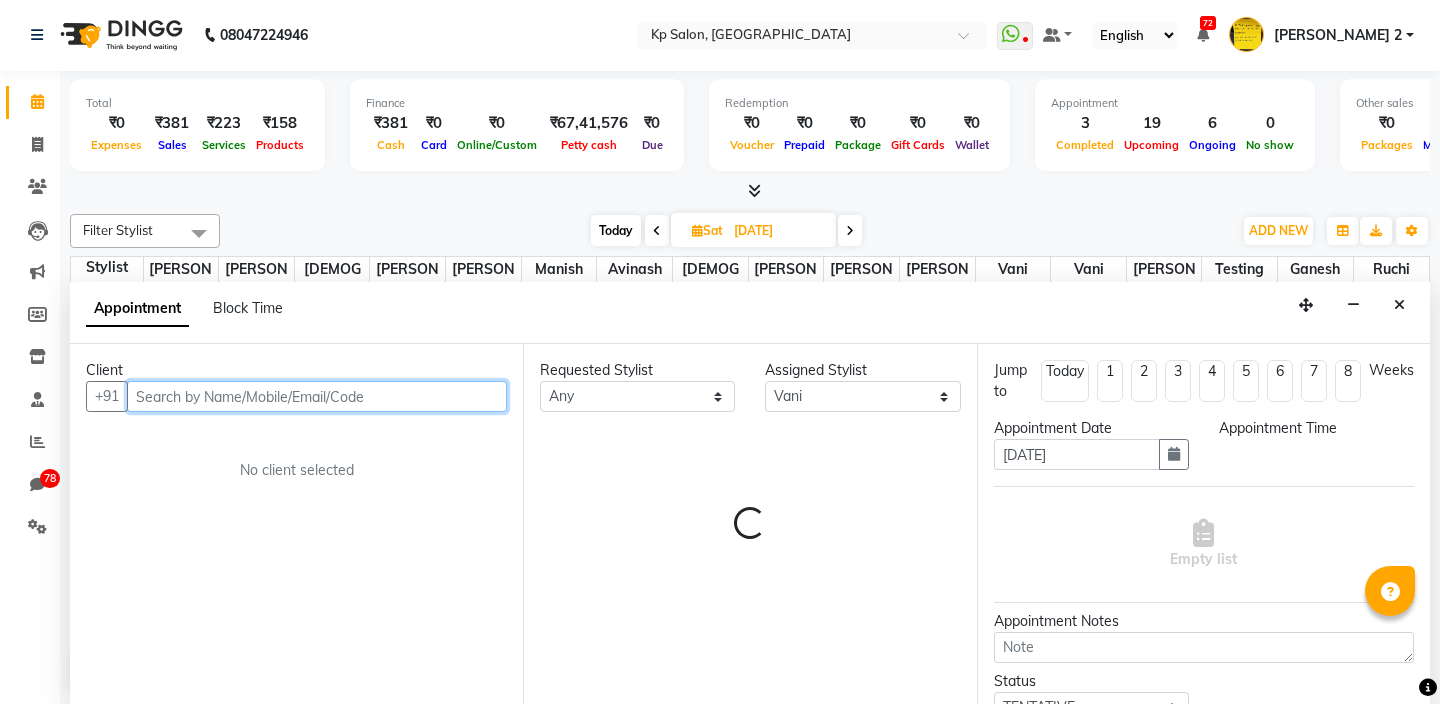 select on "60" 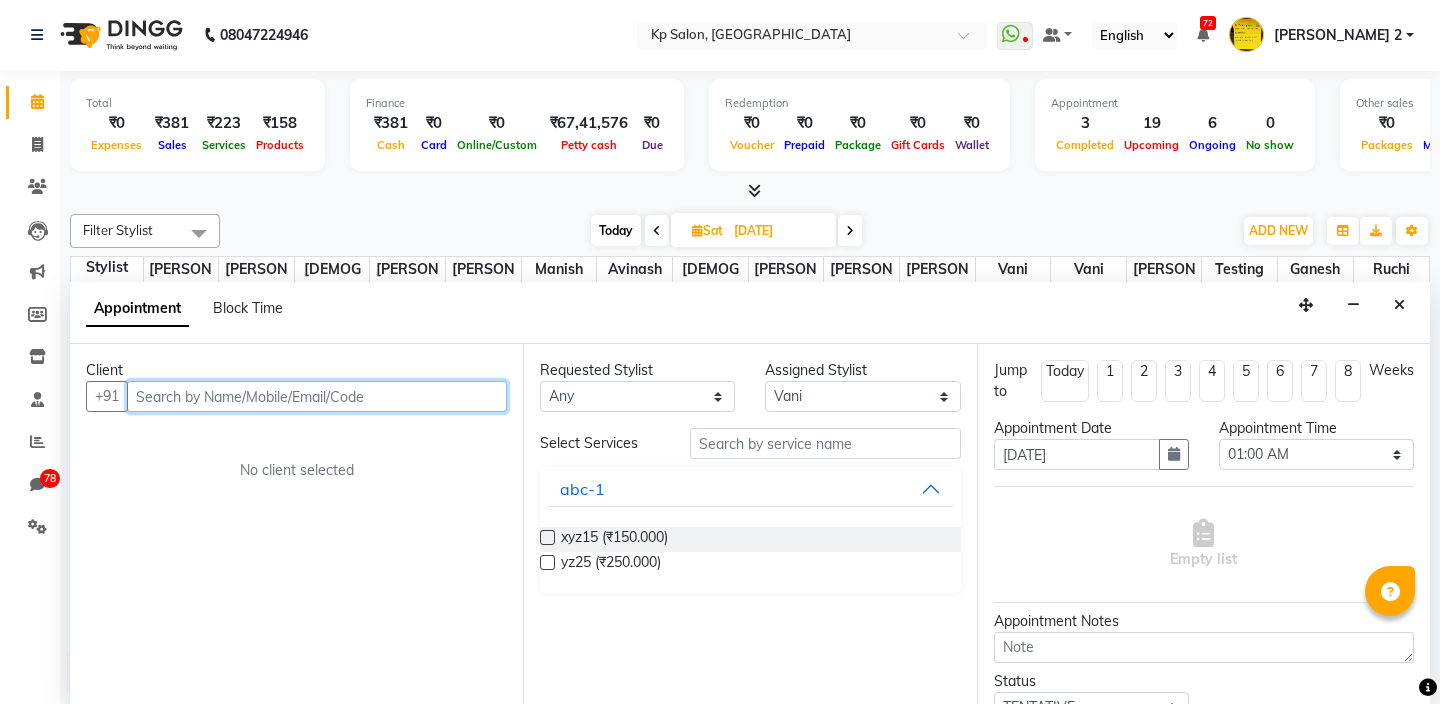 click at bounding box center (317, 396) 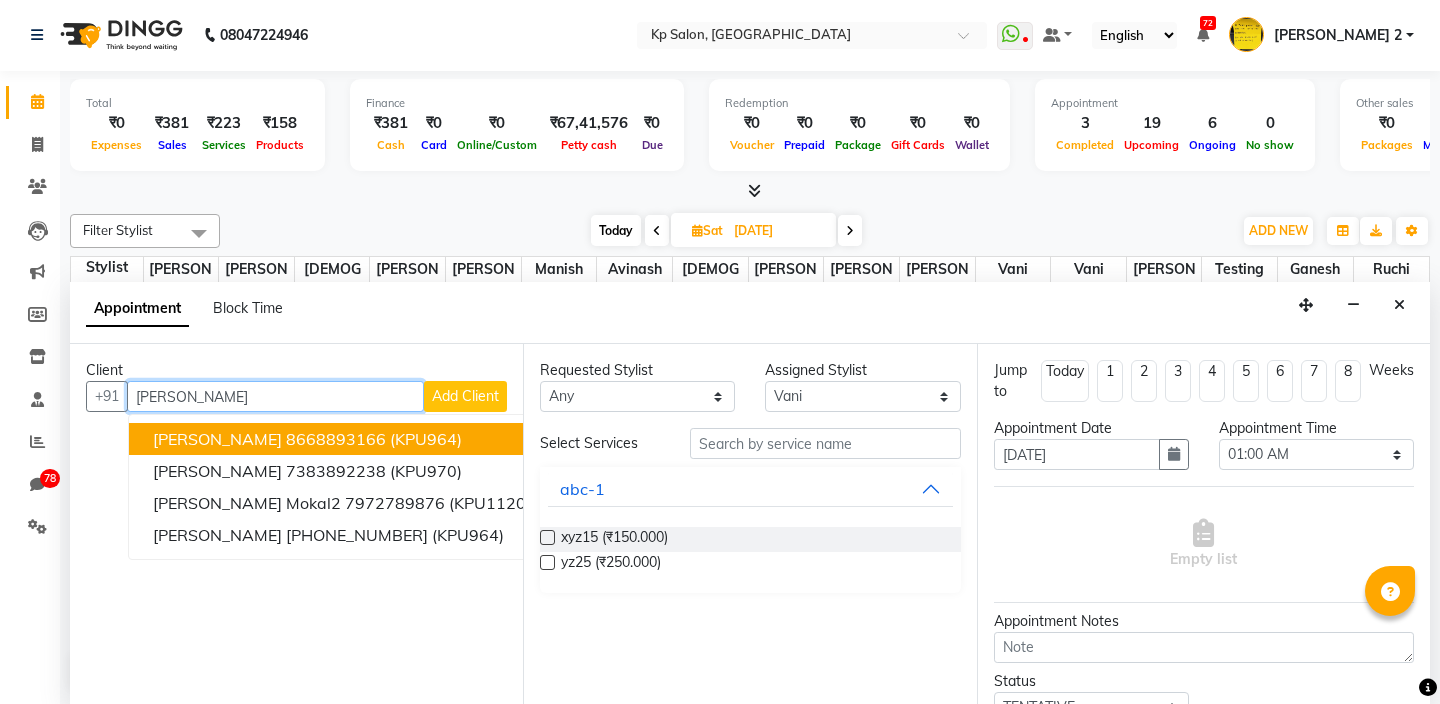 click on "(KPU964)" at bounding box center (426, 439) 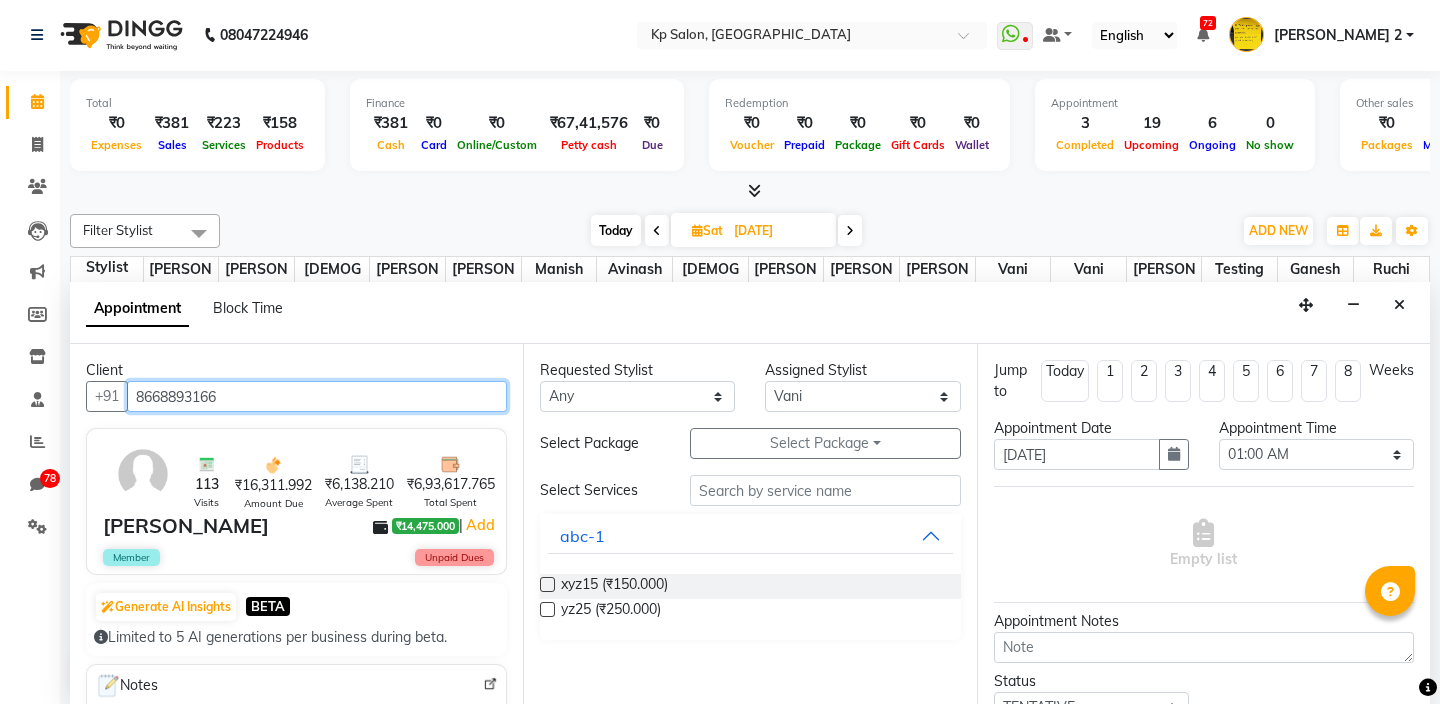 type on "8668893166" 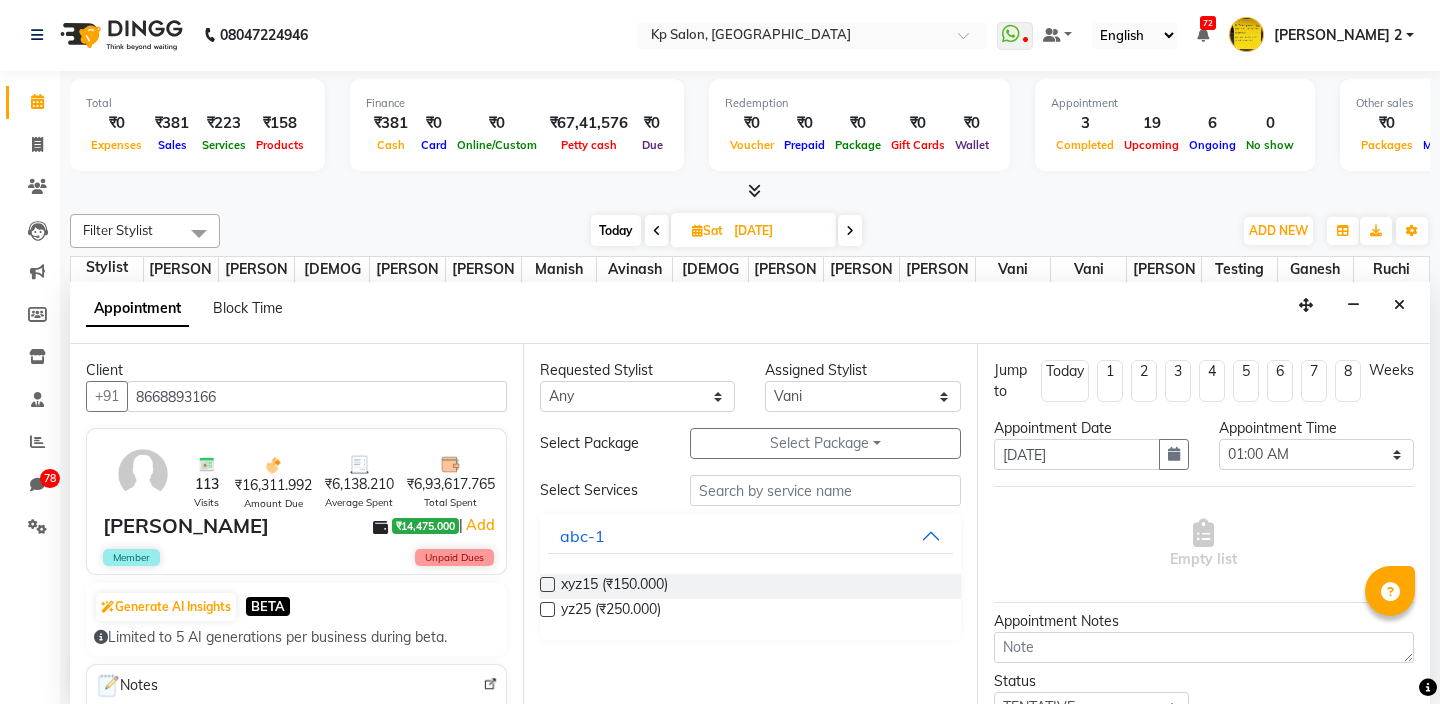 click at bounding box center [547, 584] 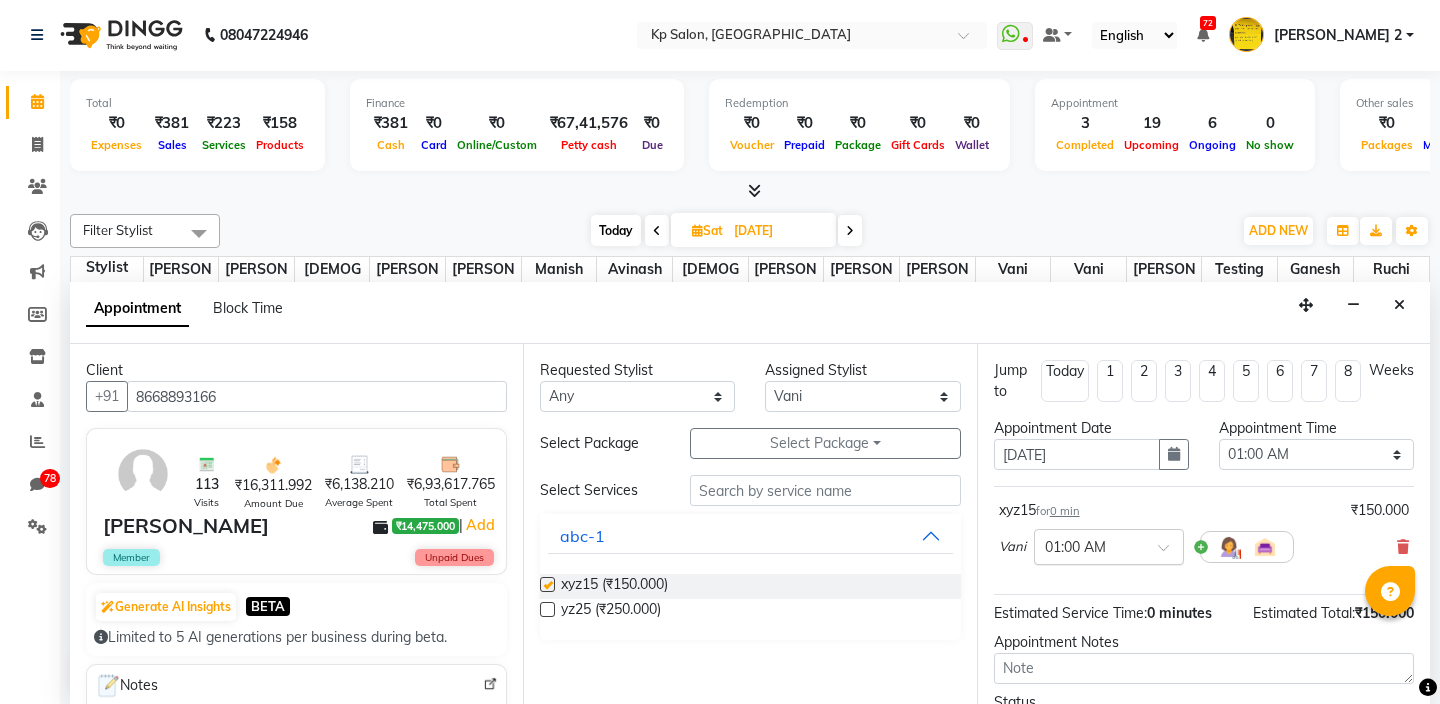 checkbox on "false" 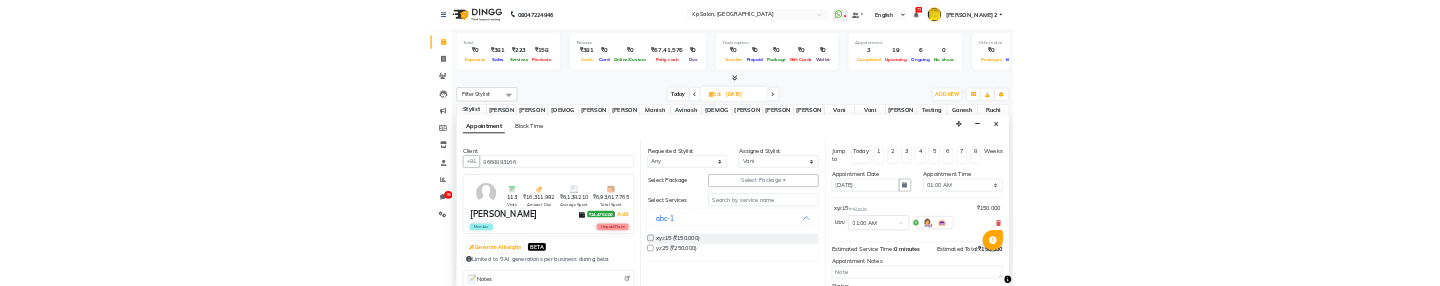 scroll, scrollTop: 165, scrollLeft: 0, axis: vertical 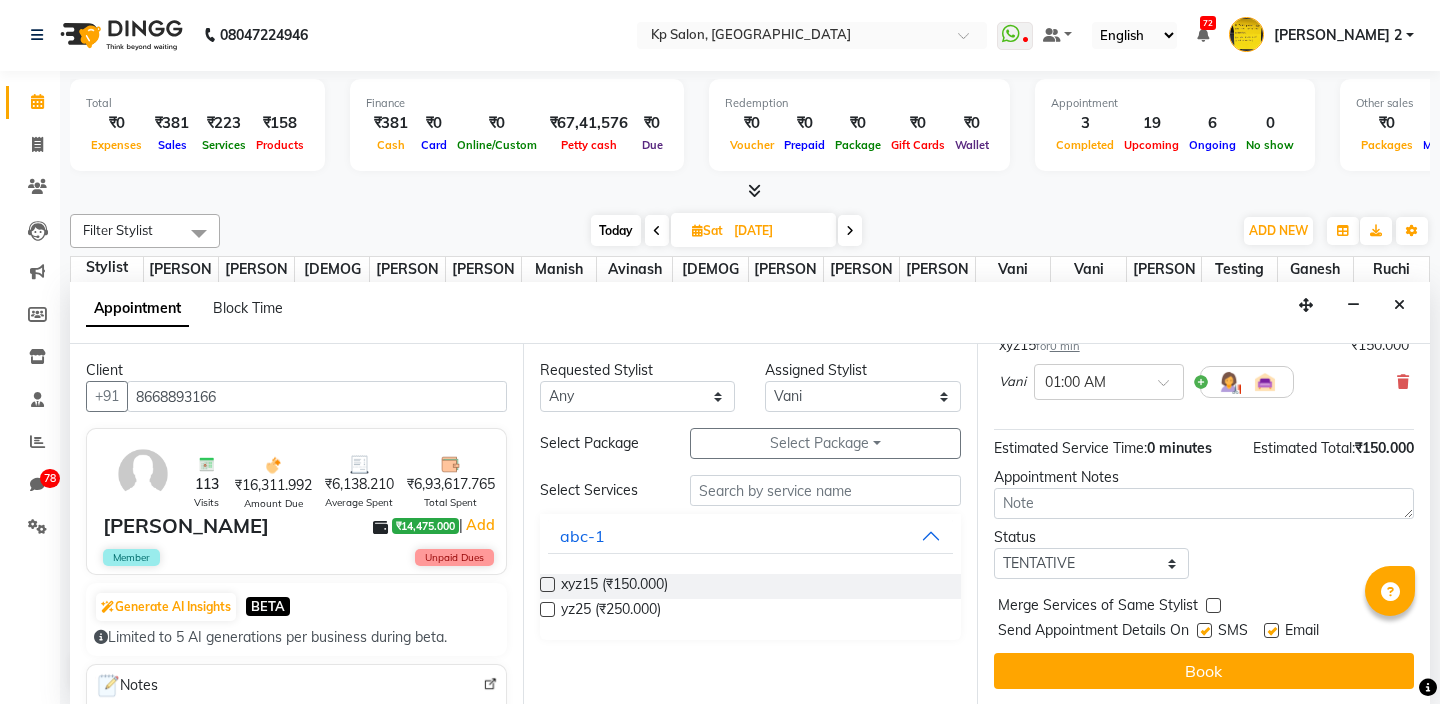 click at bounding box center [1204, 630] 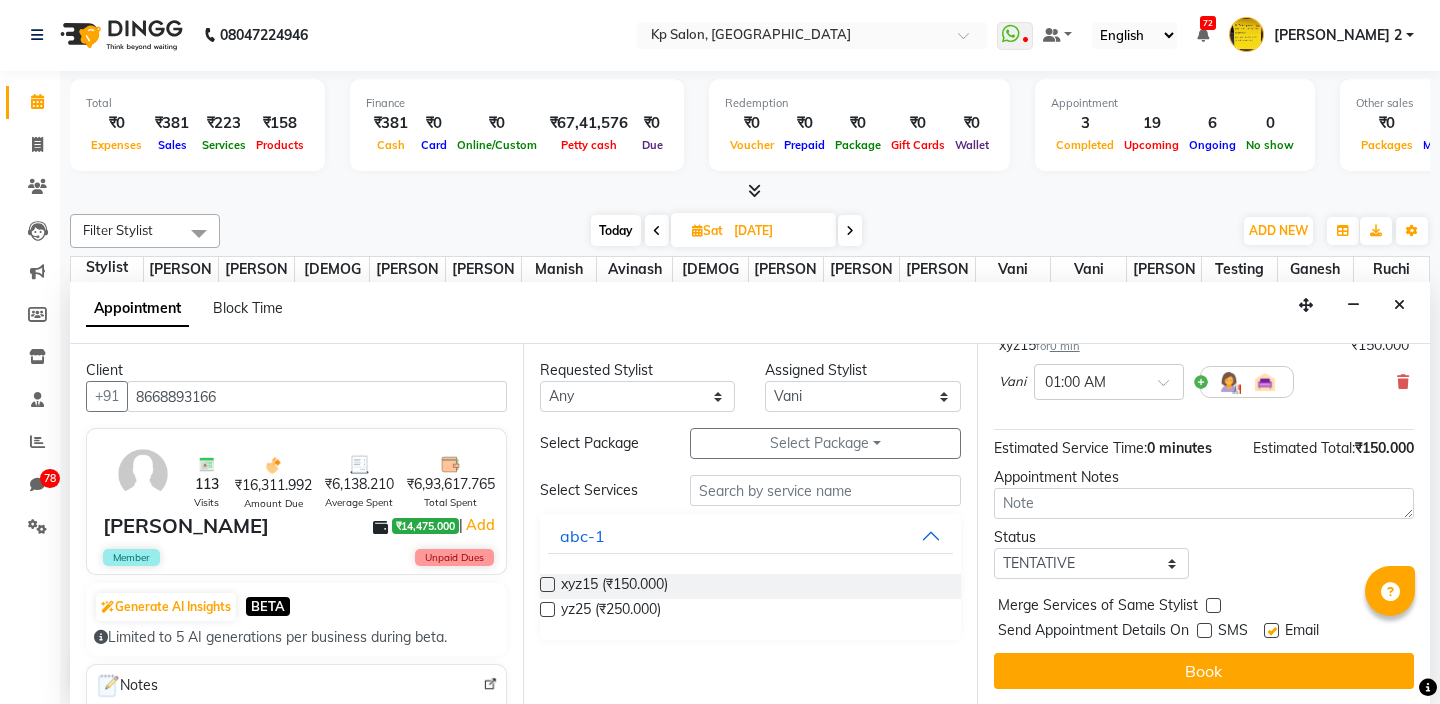 click at bounding box center (1271, 630) 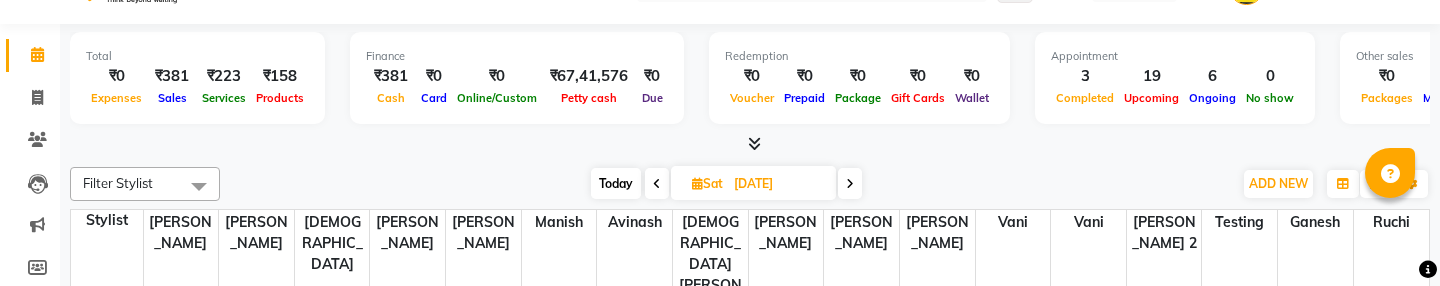 scroll, scrollTop: 259, scrollLeft: 0, axis: vertical 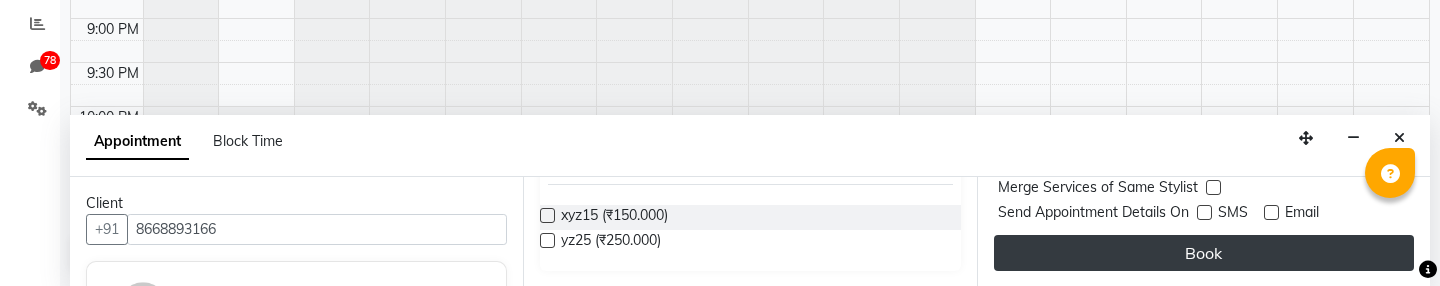 click on "Book" at bounding box center [1204, 253] 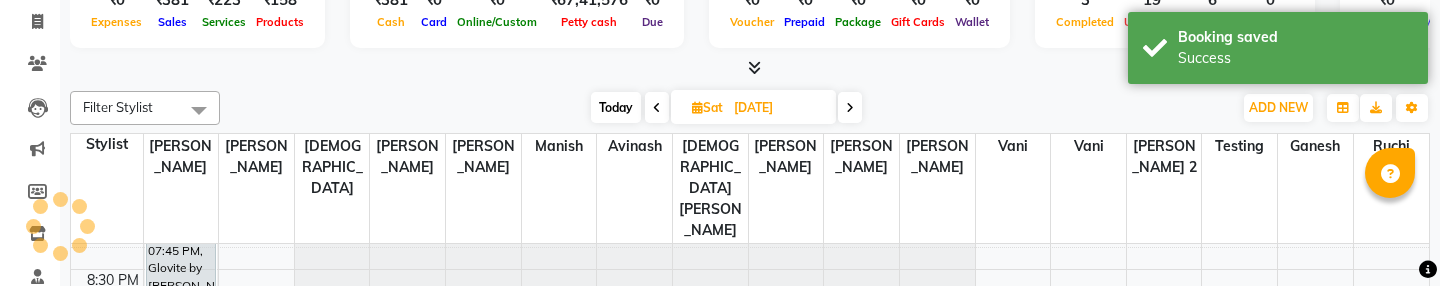 scroll, scrollTop: 0, scrollLeft: 0, axis: both 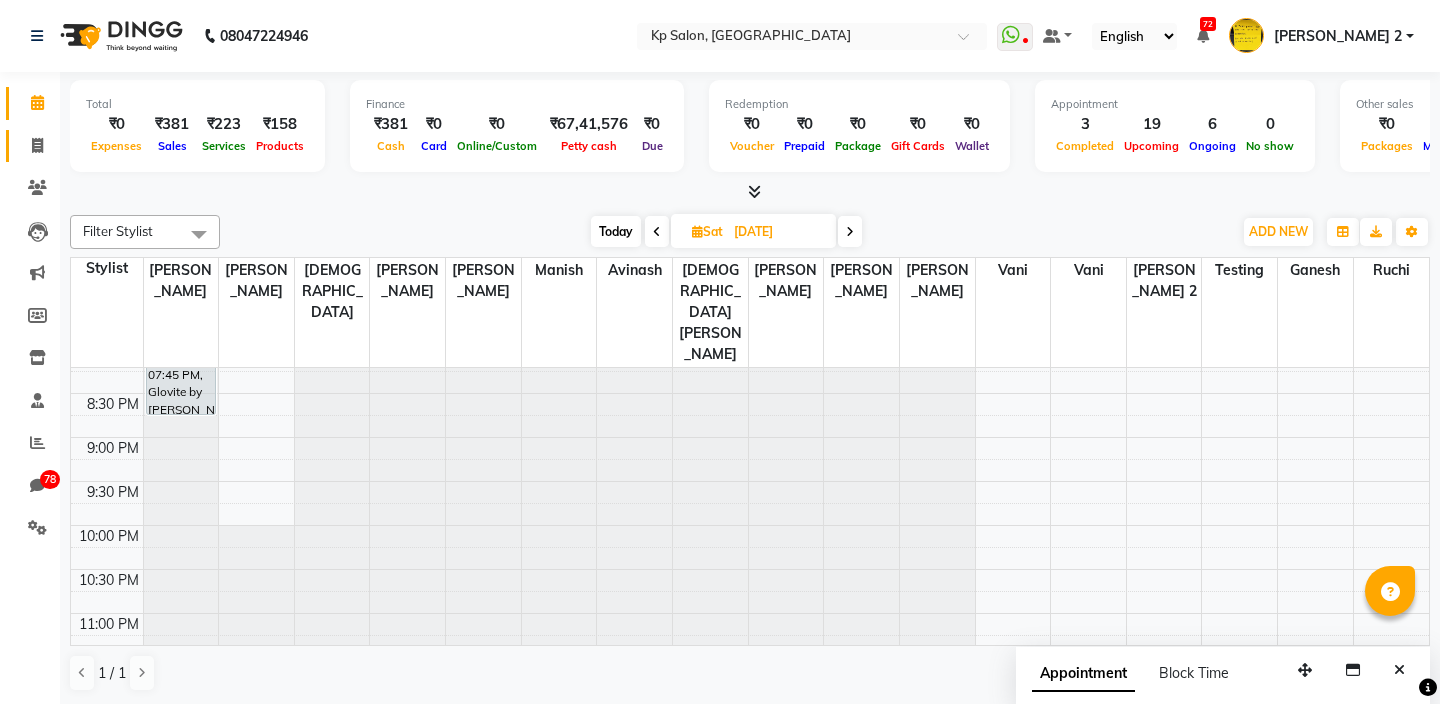 click on "Invoice" 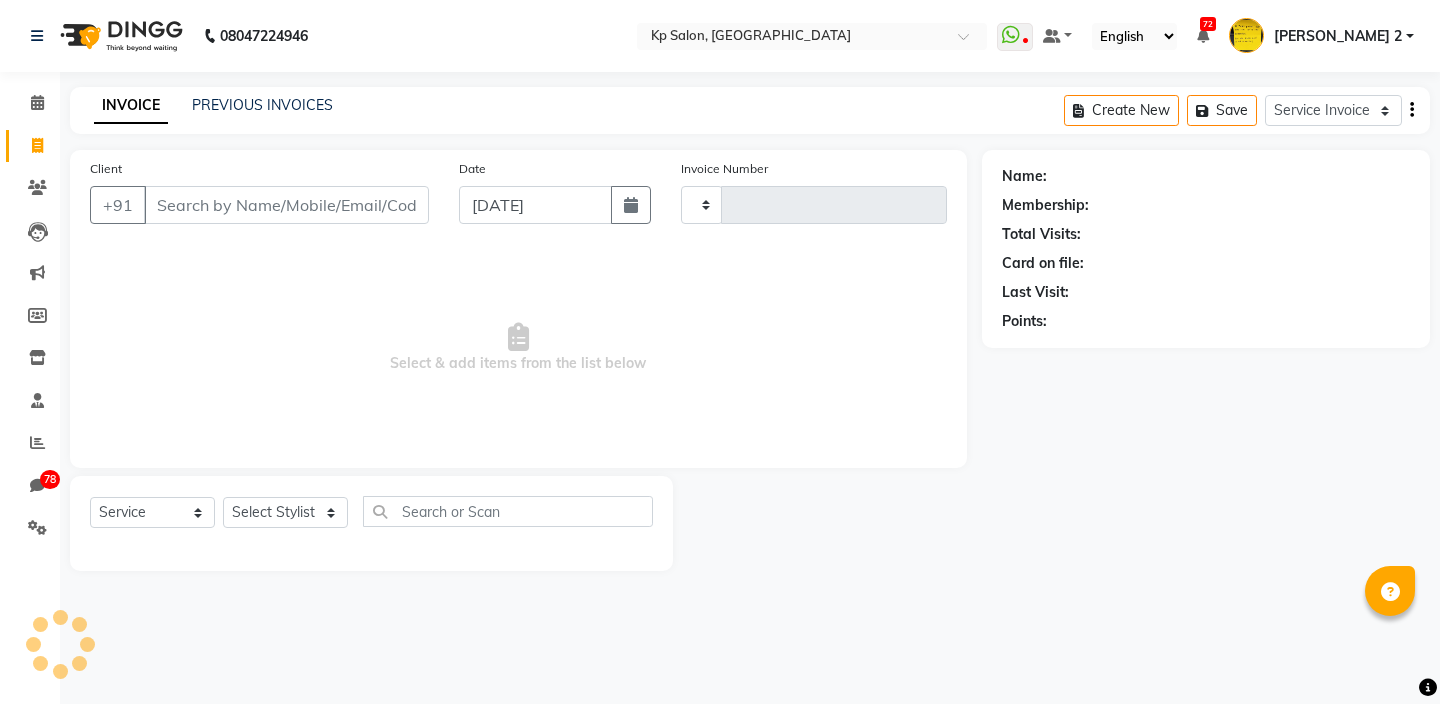 type on "0707" 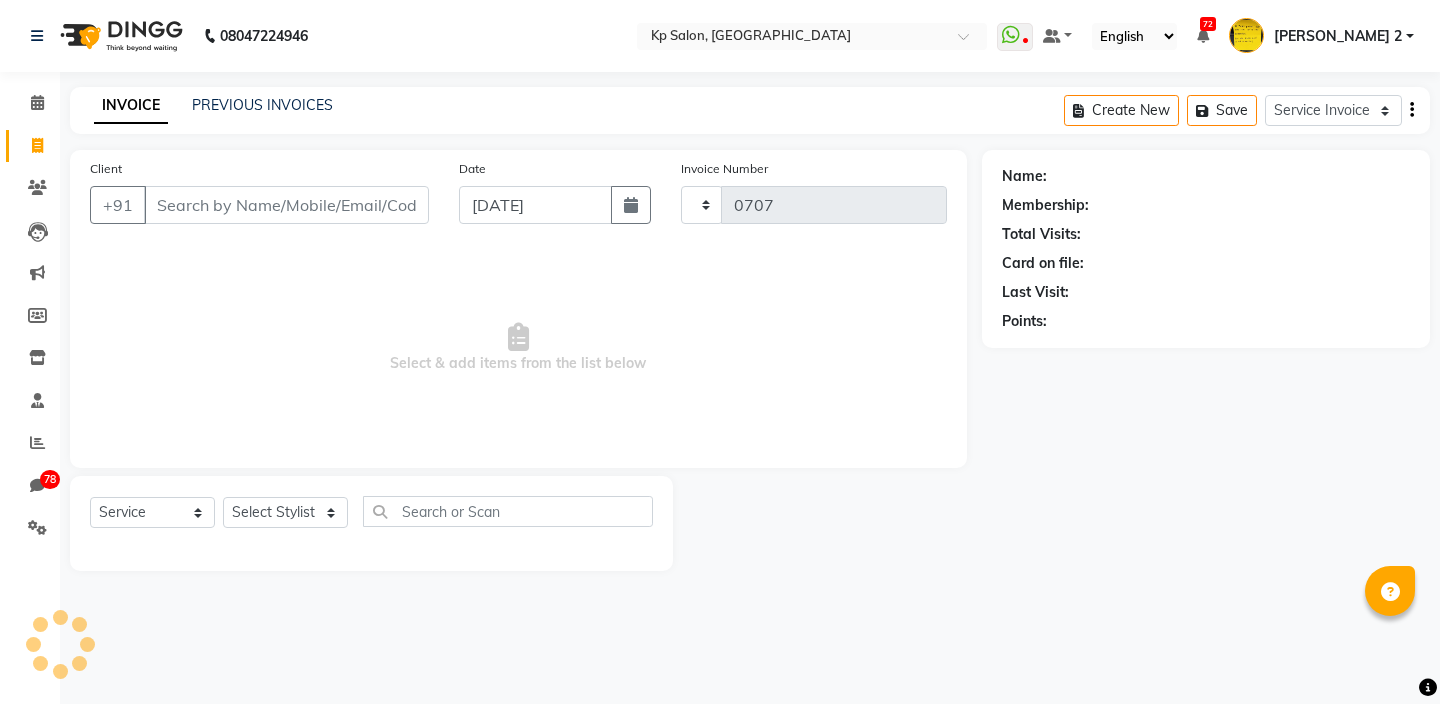 select on "554" 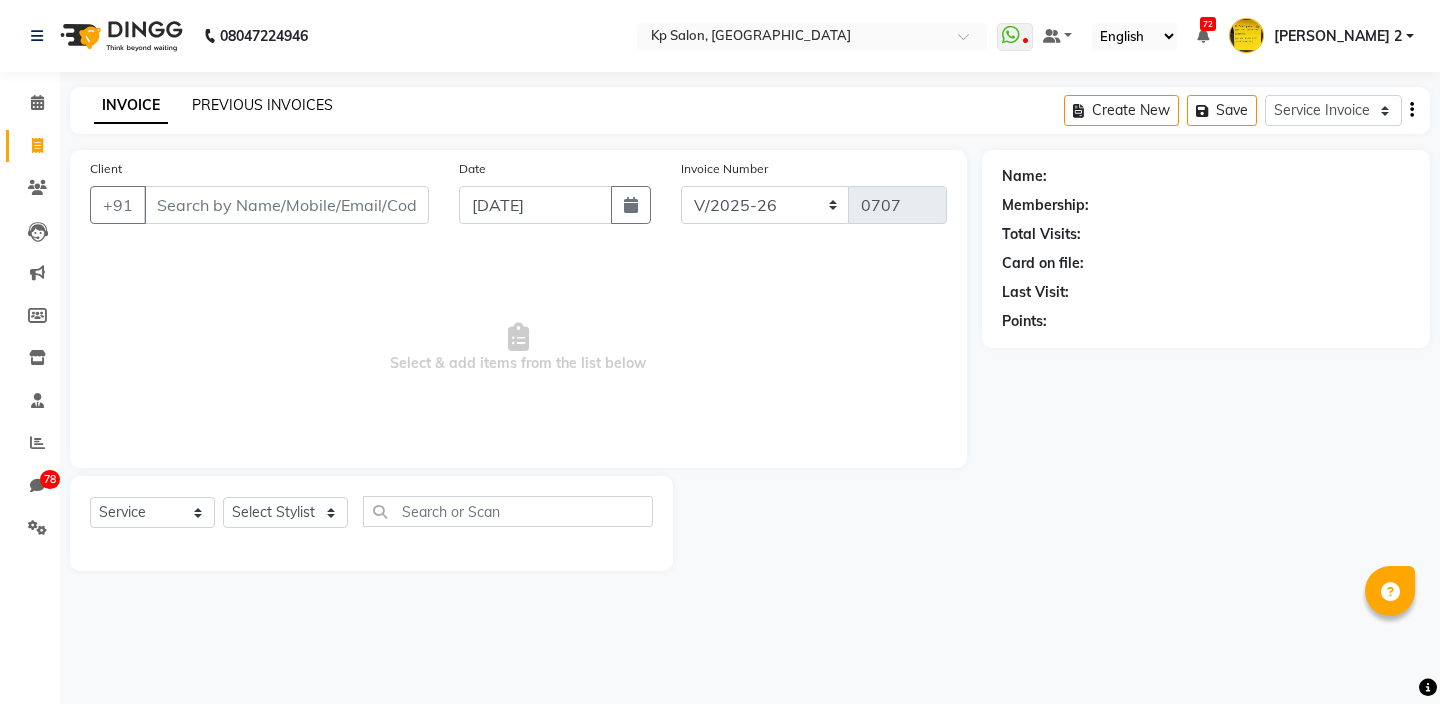 click on "PREVIOUS INVOICES" 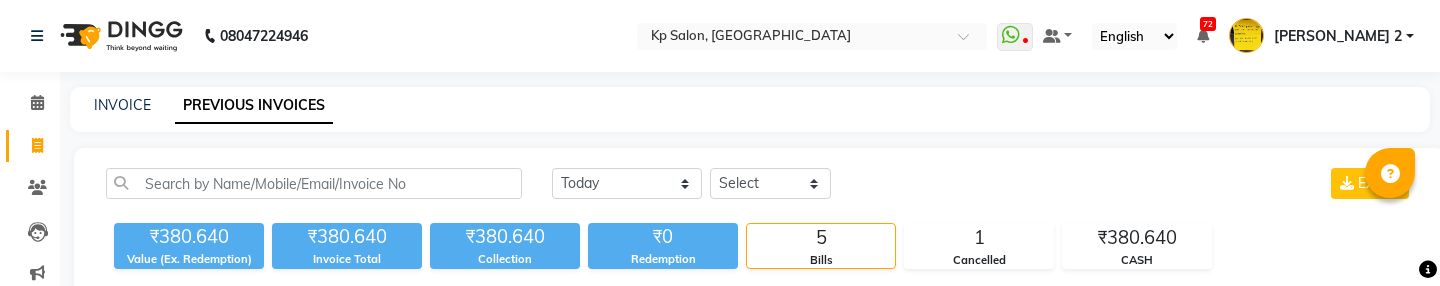 scroll, scrollTop: 251, scrollLeft: 0, axis: vertical 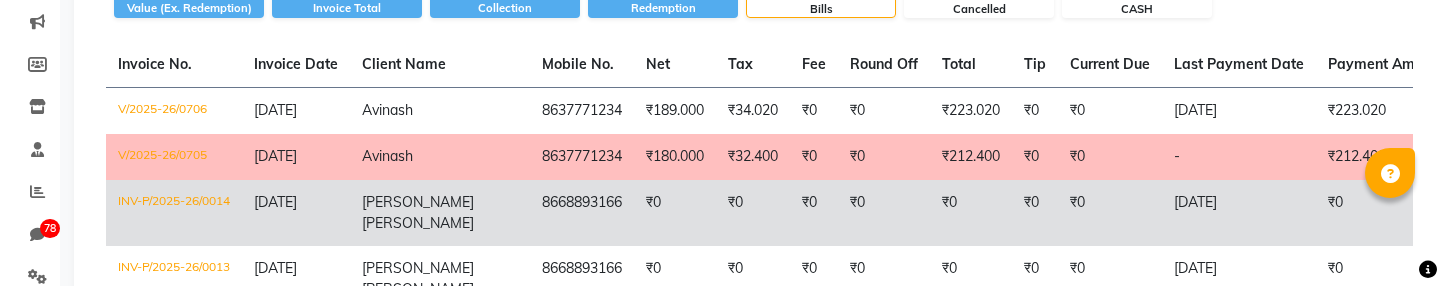 click on "INV-P/2025-26/0014" 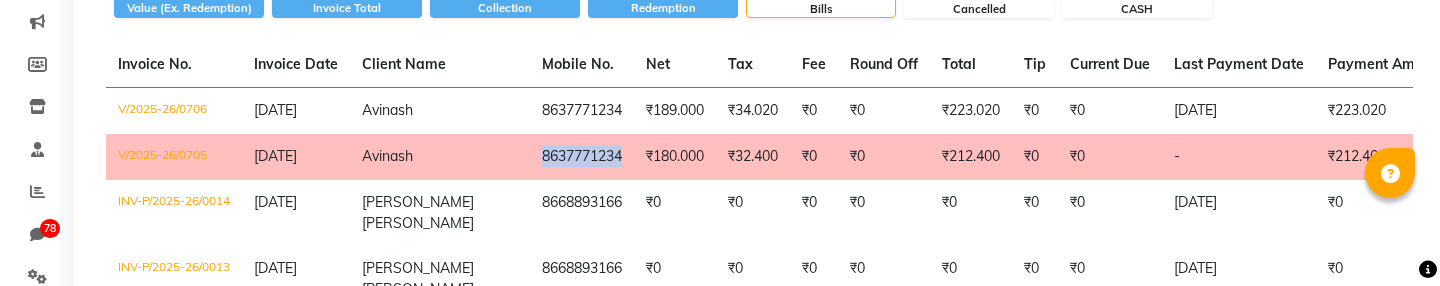 click on "V/2025-26/0705" 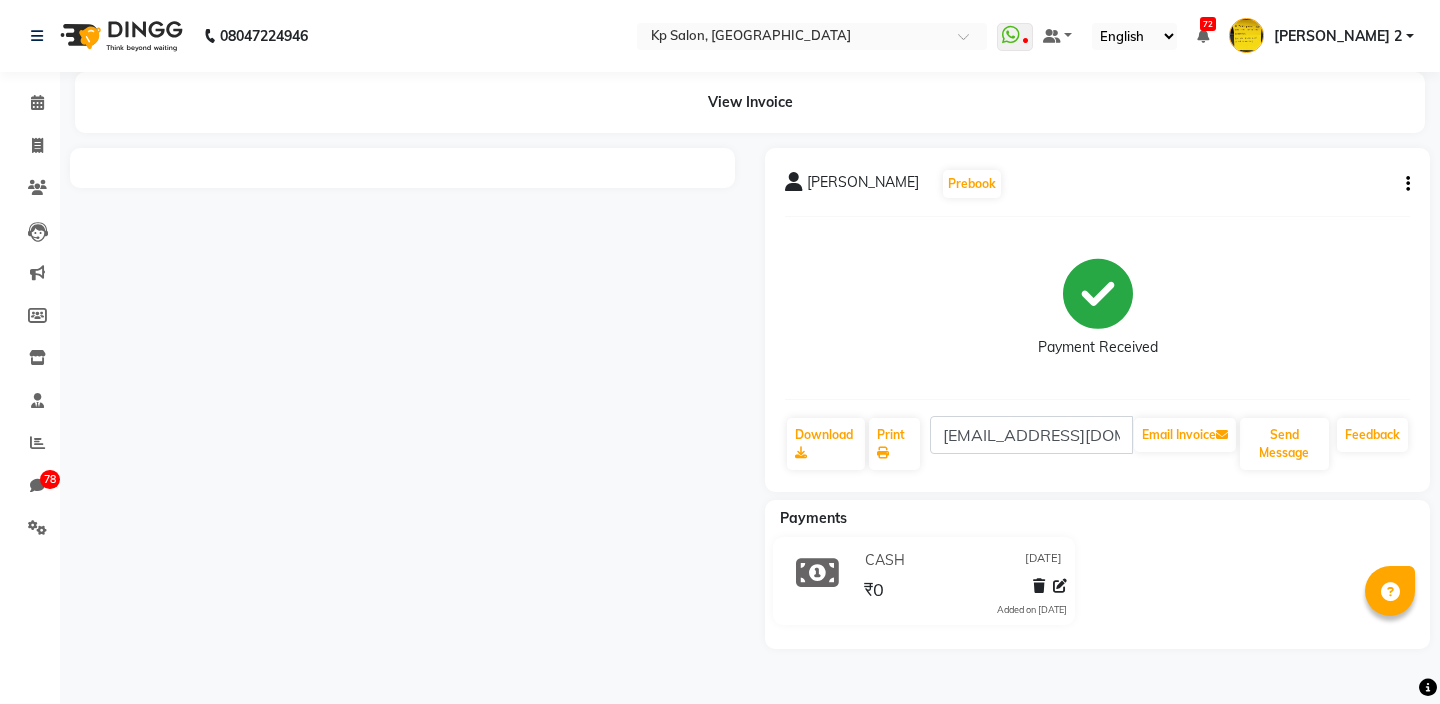 select on "en" 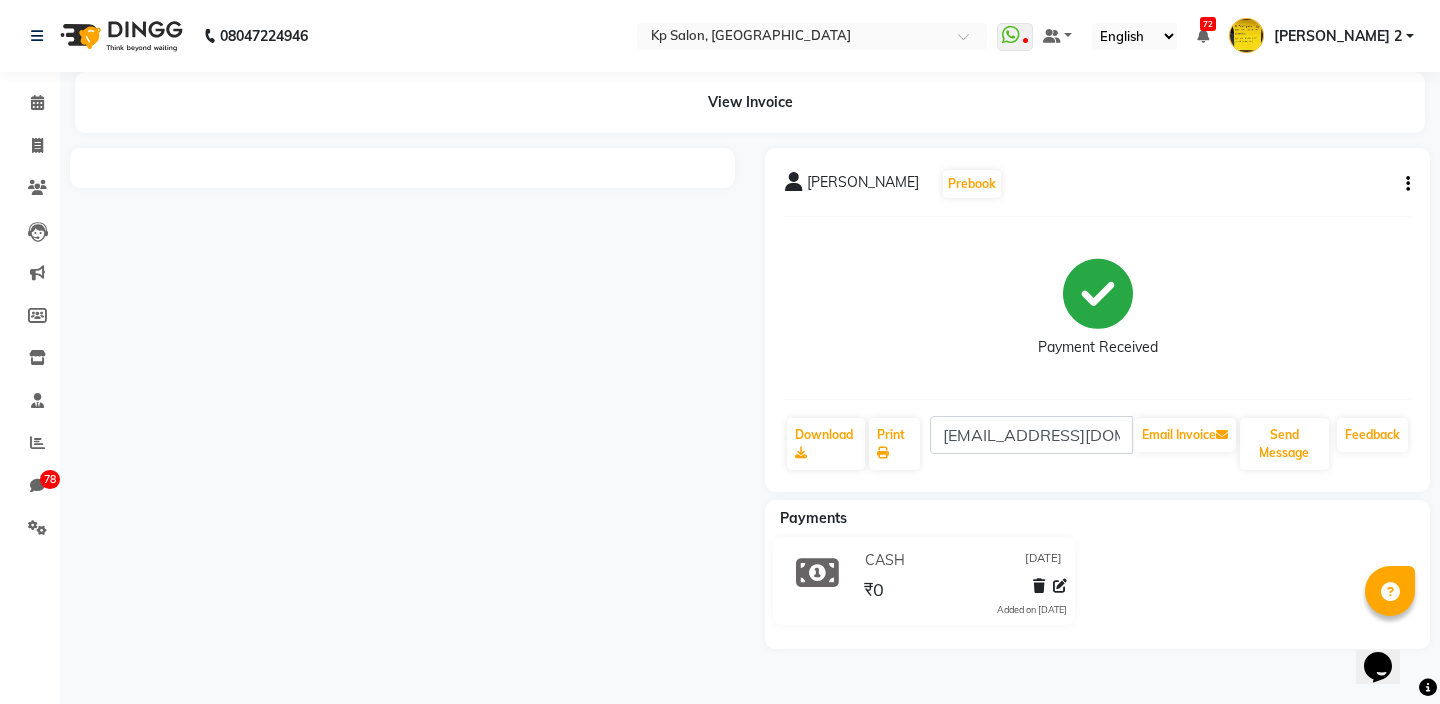 scroll, scrollTop: 0, scrollLeft: 0, axis: both 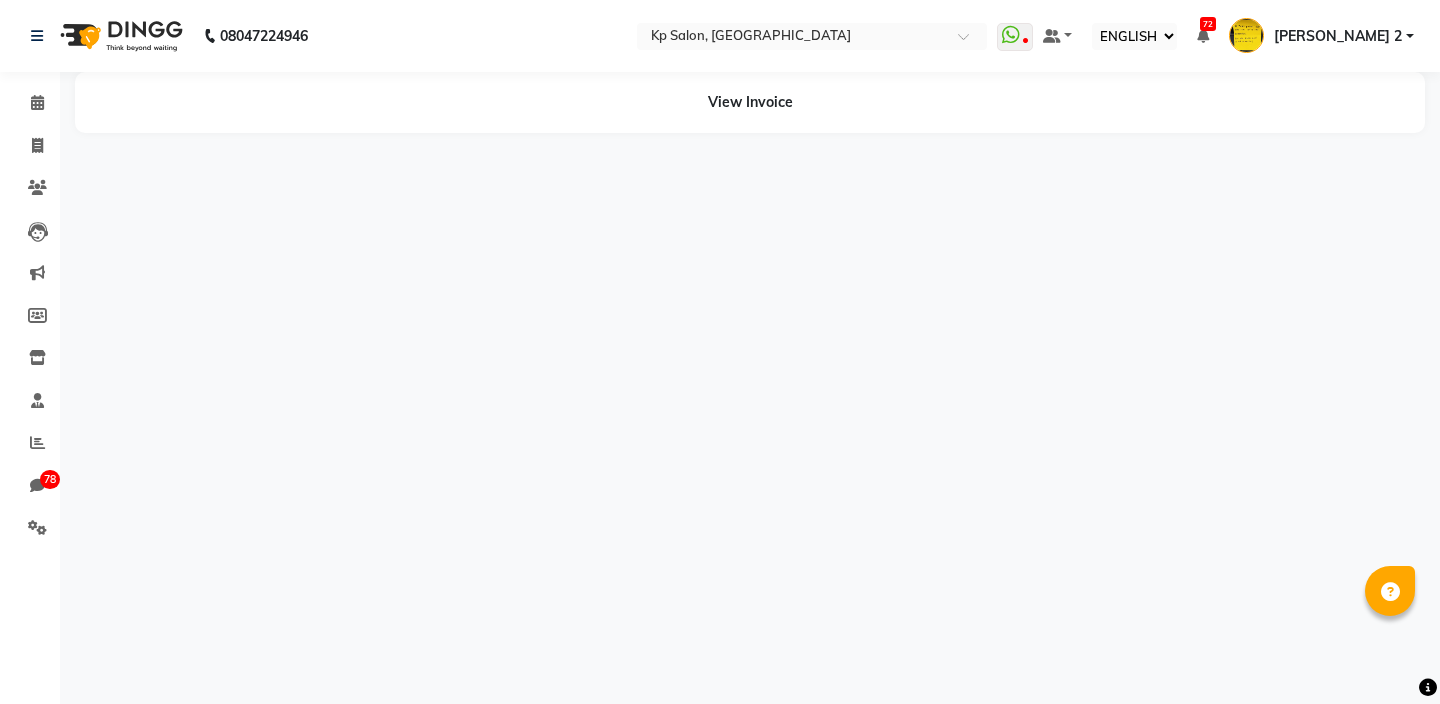 select on "en" 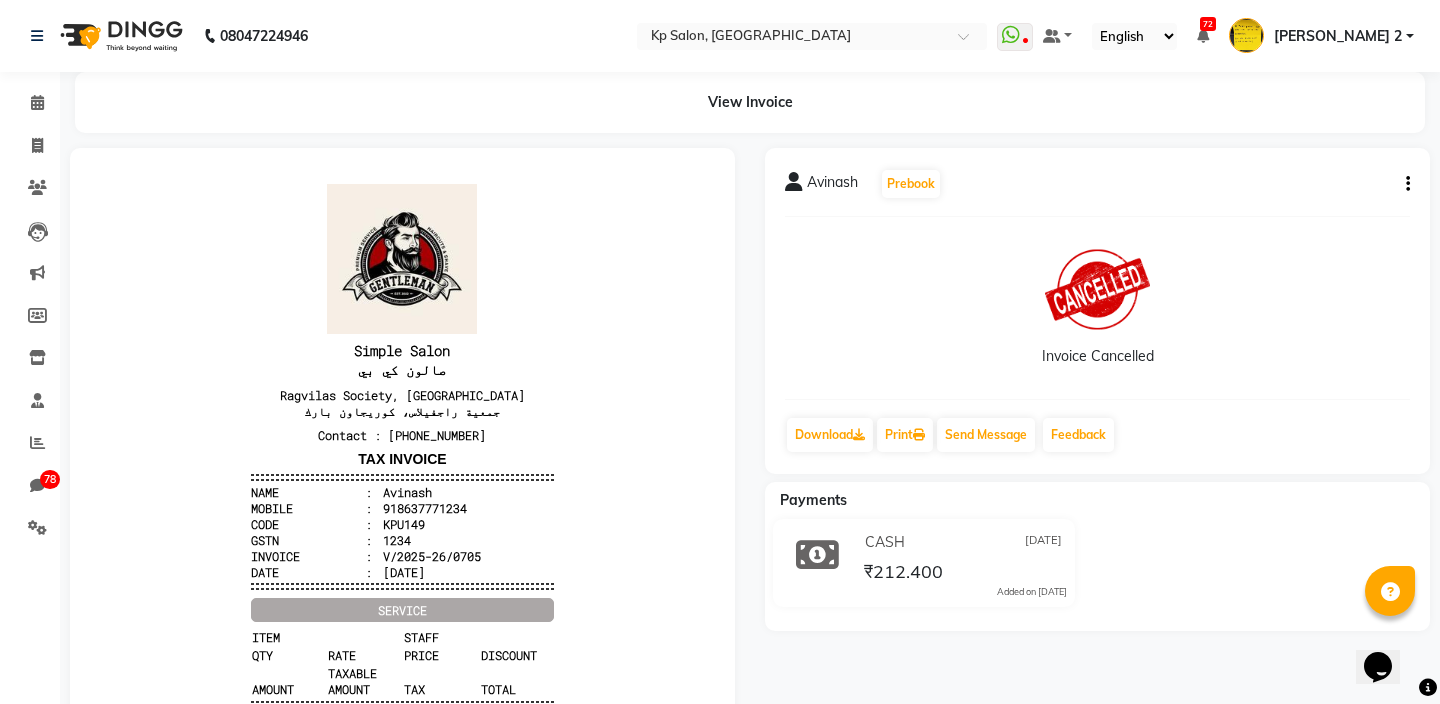 scroll, scrollTop: 0, scrollLeft: 0, axis: both 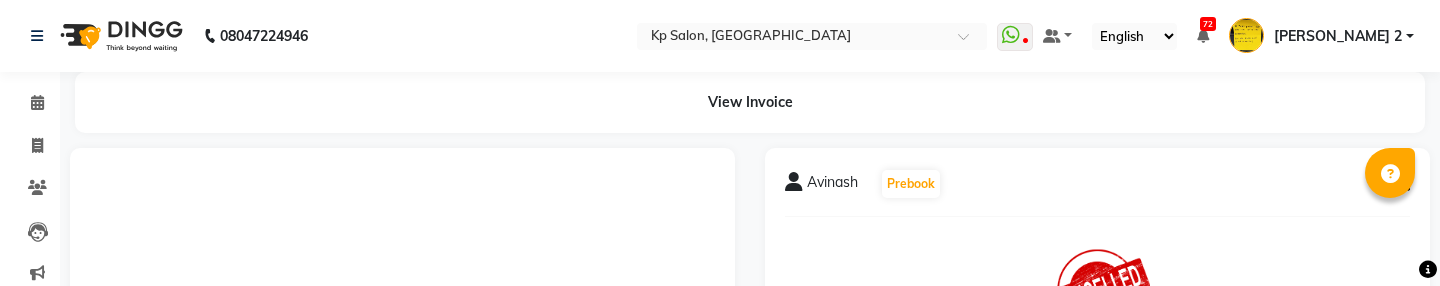 select on "en" 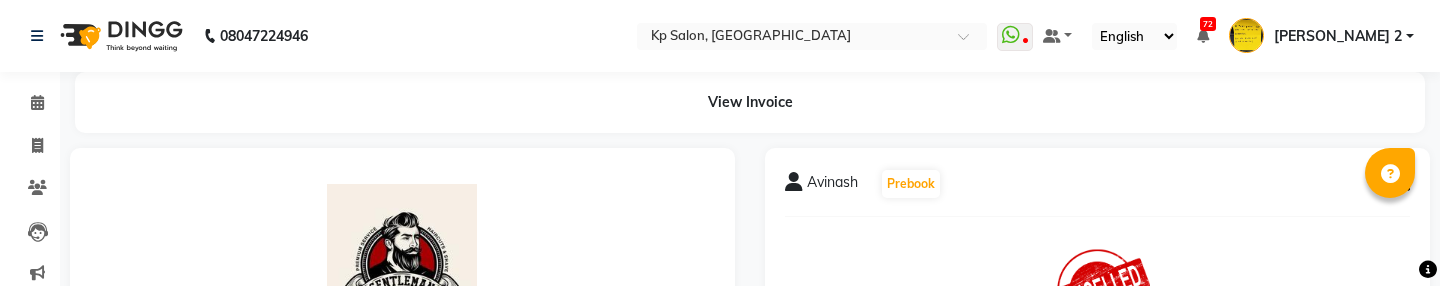 scroll, scrollTop: 0, scrollLeft: 0, axis: both 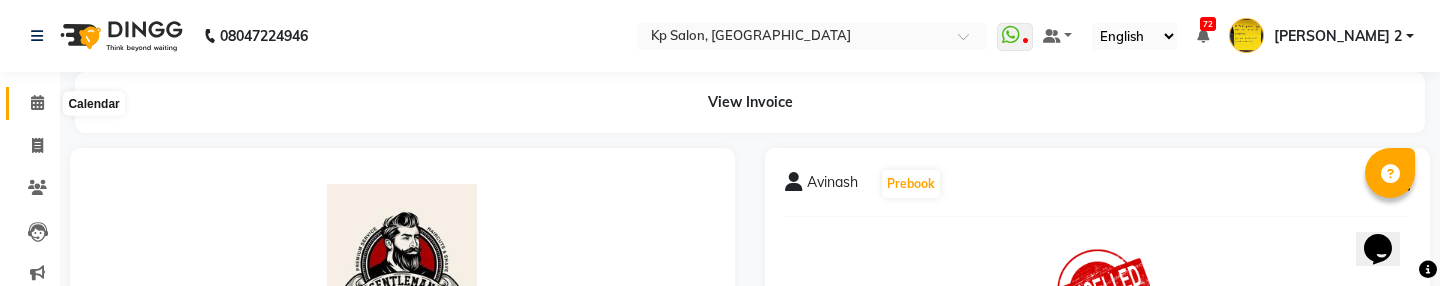 click 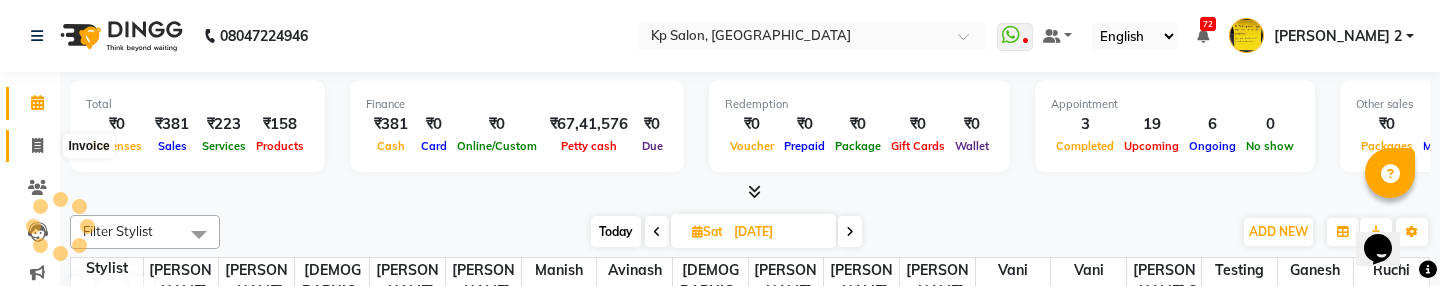 scroll, scrollTop: 529, scrollLeft: 0, axis: vertical 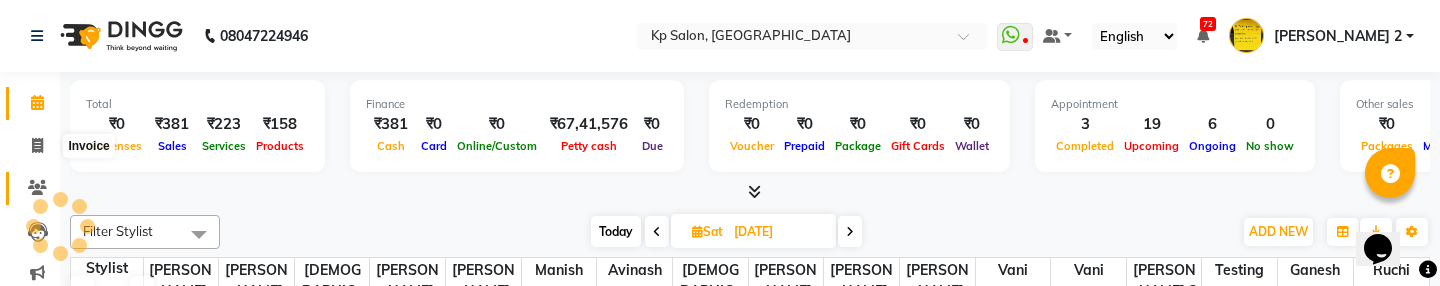 select on "service" 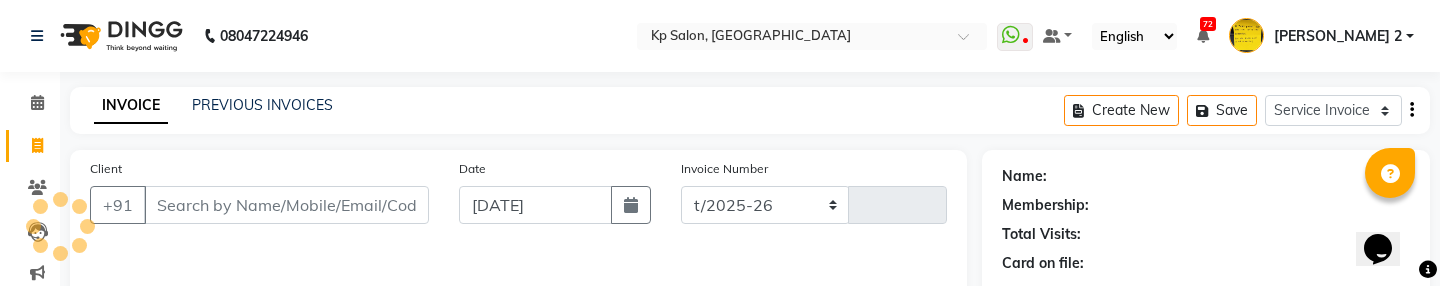 select on "554" 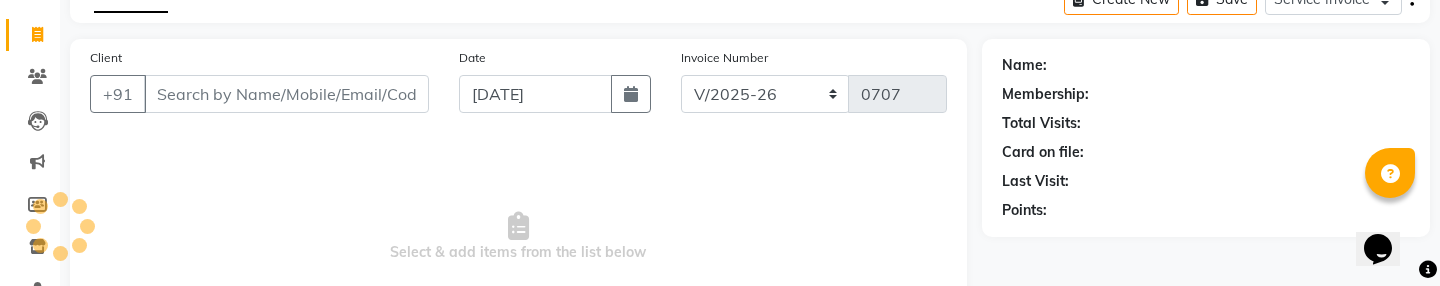 scroll, scrollTop: 0, scrollLeft: 0, axis: both 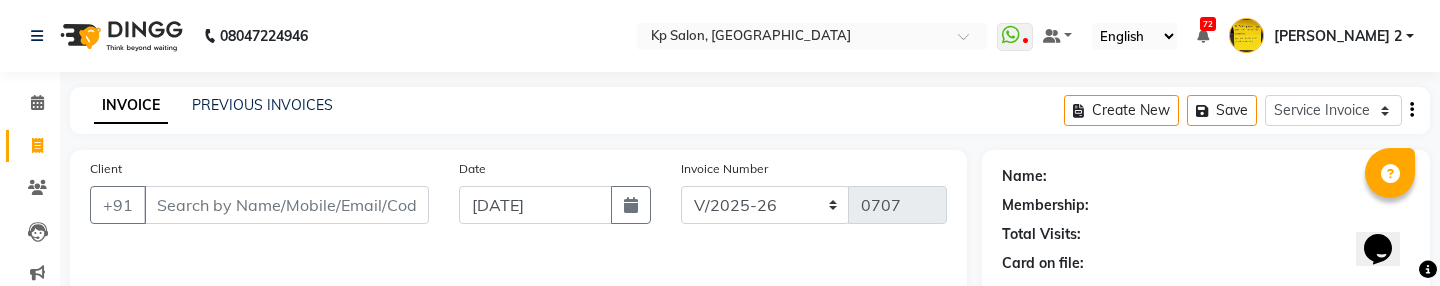 click on "INVOICE PREVIOUS INVOICES Create New   Save  Service Invoice Product Invoice" 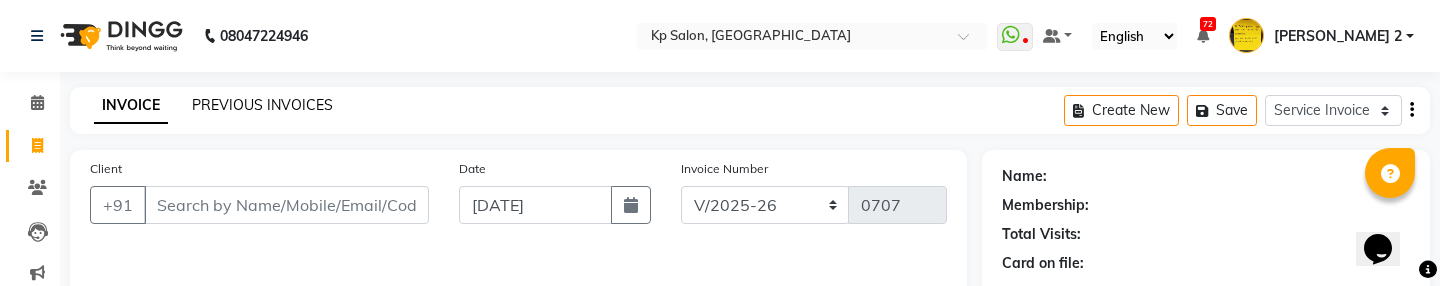 click on "PREVIOUS INVOICES" 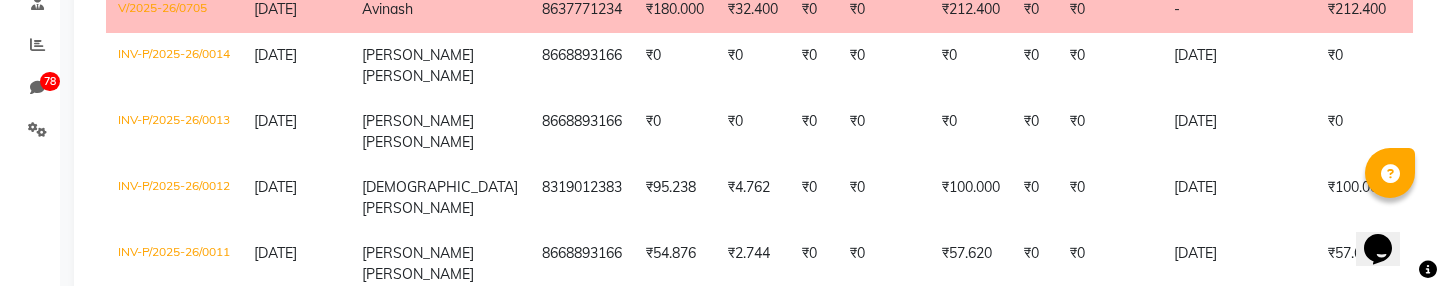 scroll, scrollTop: 397, scrollLeft: 0, axis: vertical 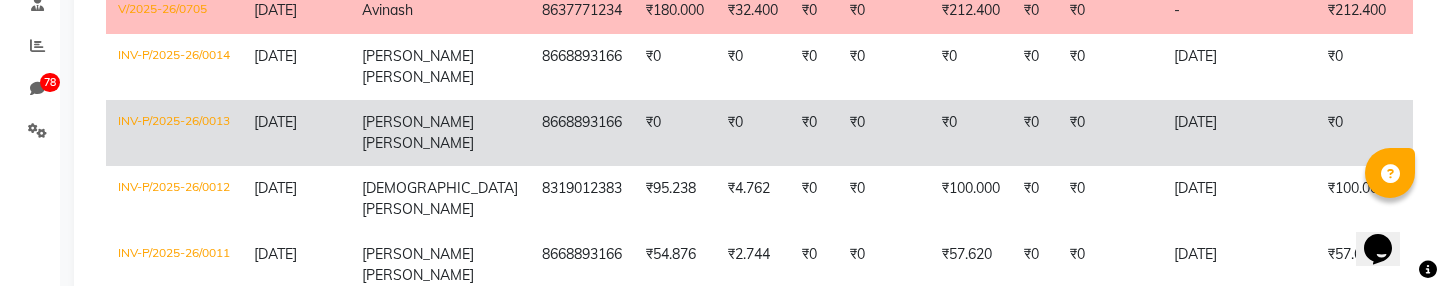 click on "INV-P/2025-26/0013" 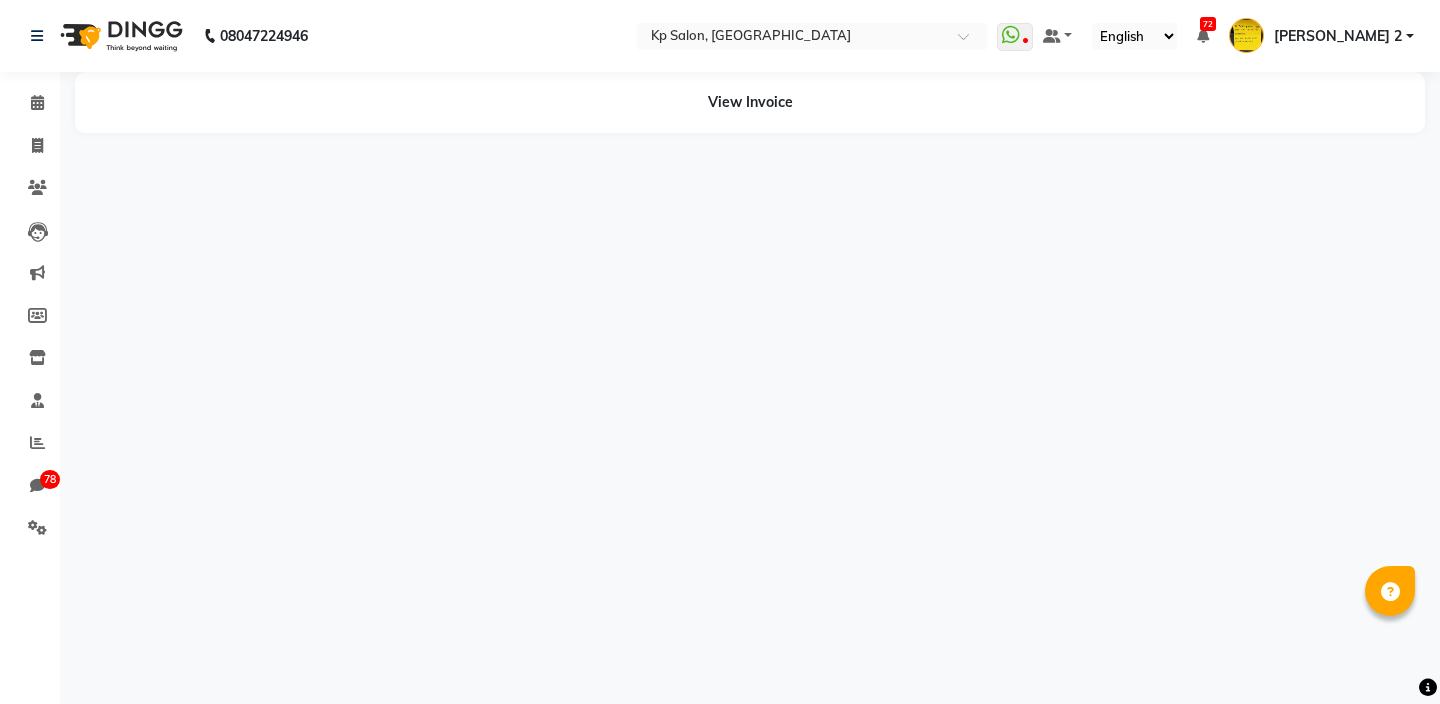 select on "en" 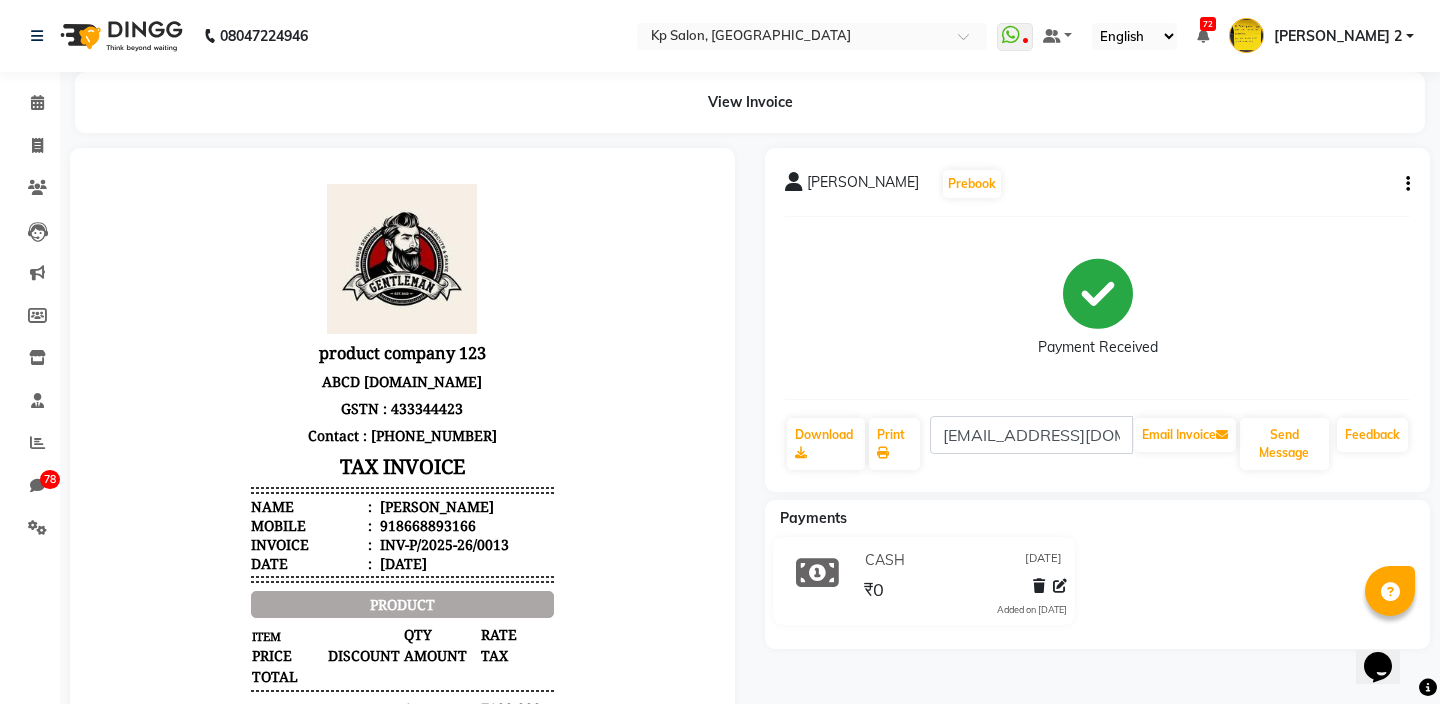 scroll, scrollTop: 0, scrollLeft: 0, axis: both 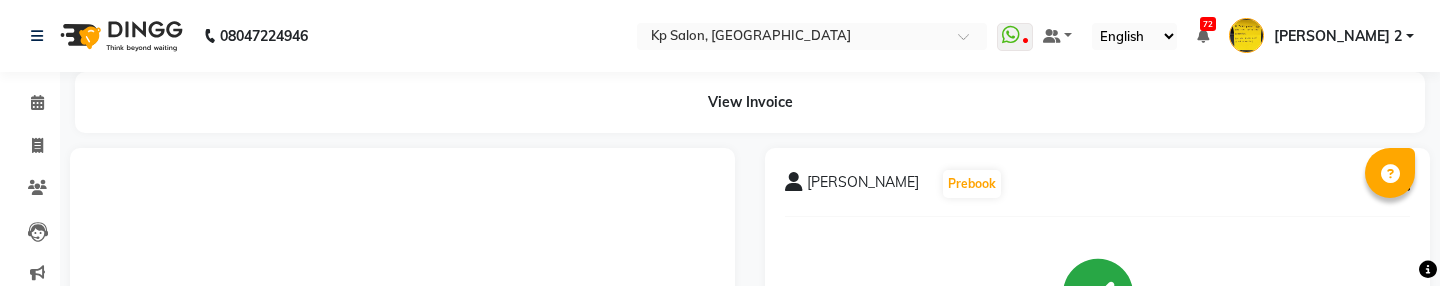 select on "en" 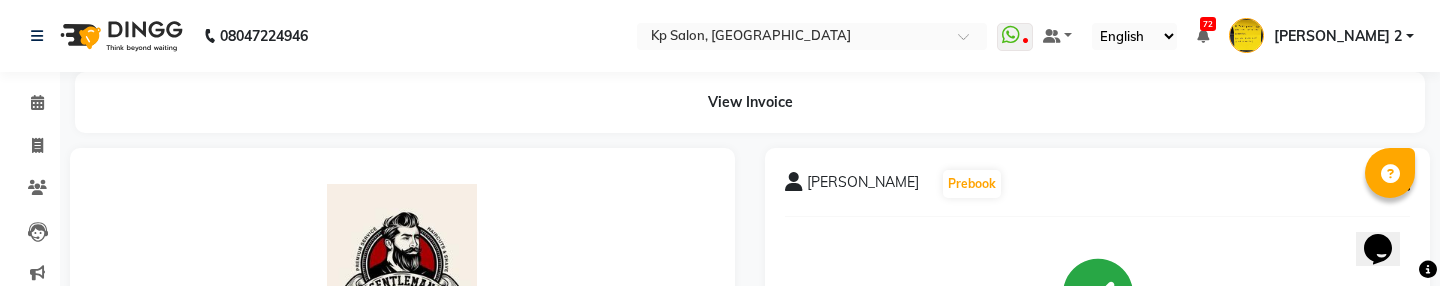 scroll, scrollTop: 0, scrollLeft: 0, axis: both 